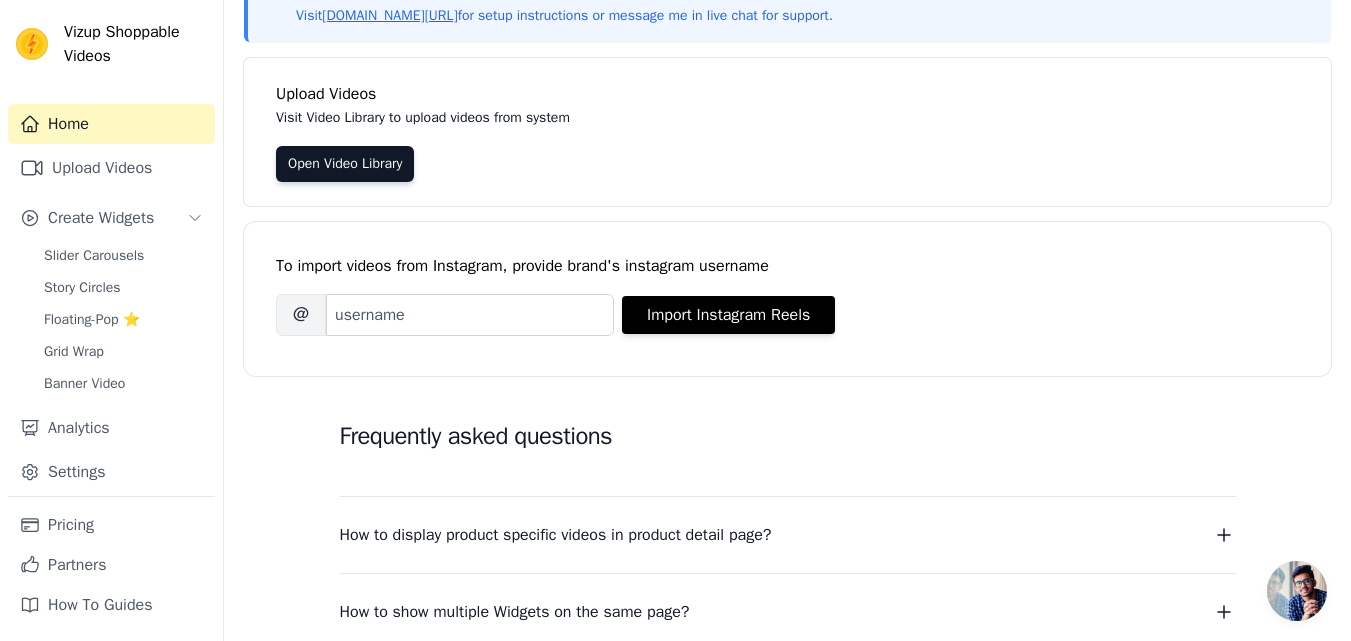 scroll, scrollTop: 0, scrollLeft: 0, axis: both 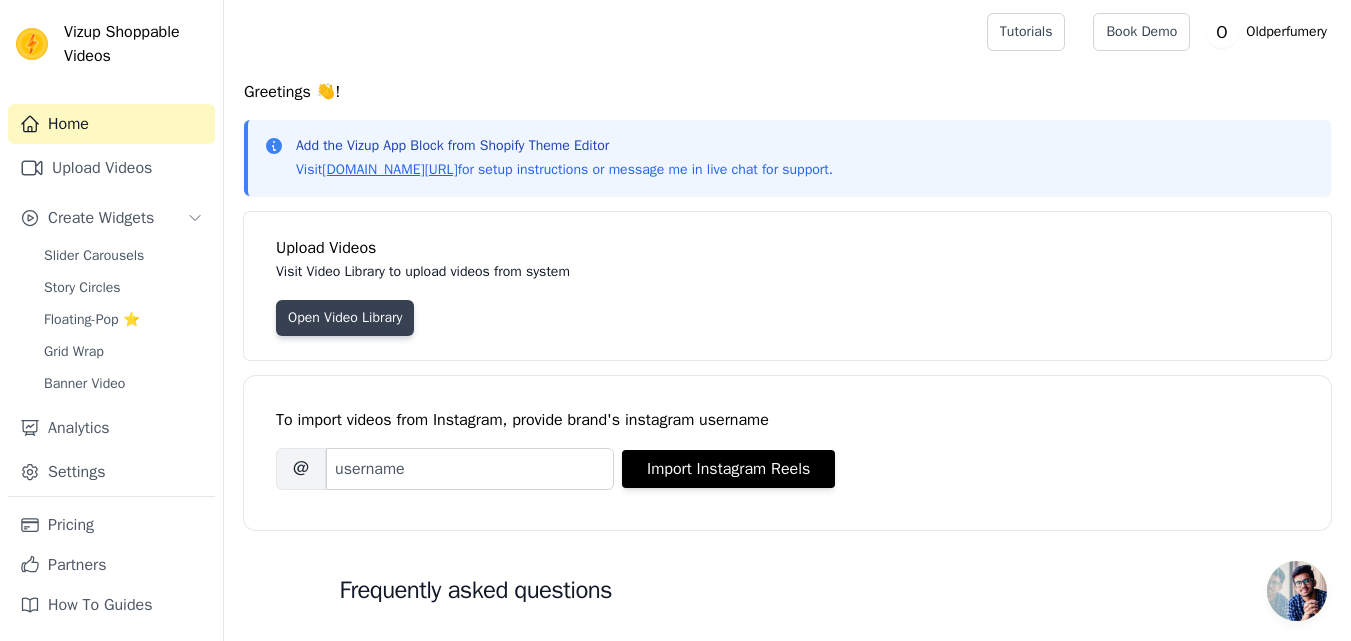 click on "Open Video Library" at bounding box center (345, 318) 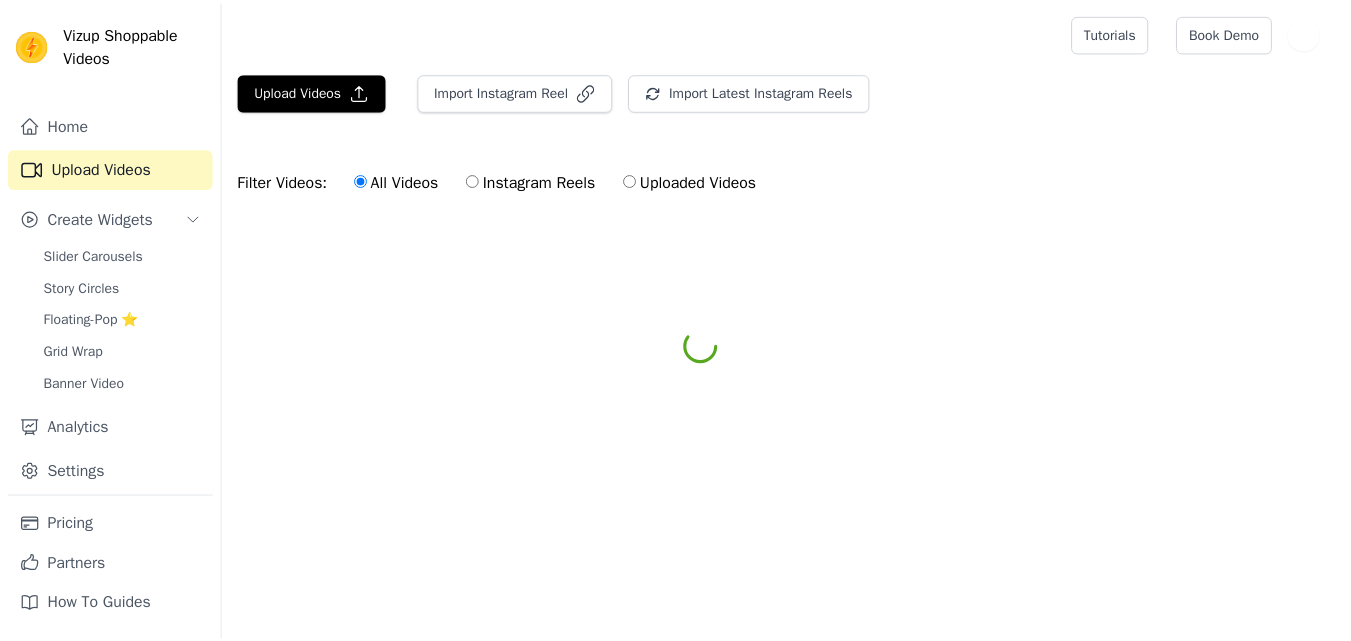 scroll, scrollTop: 0, scrollLeft: 0, axis: both 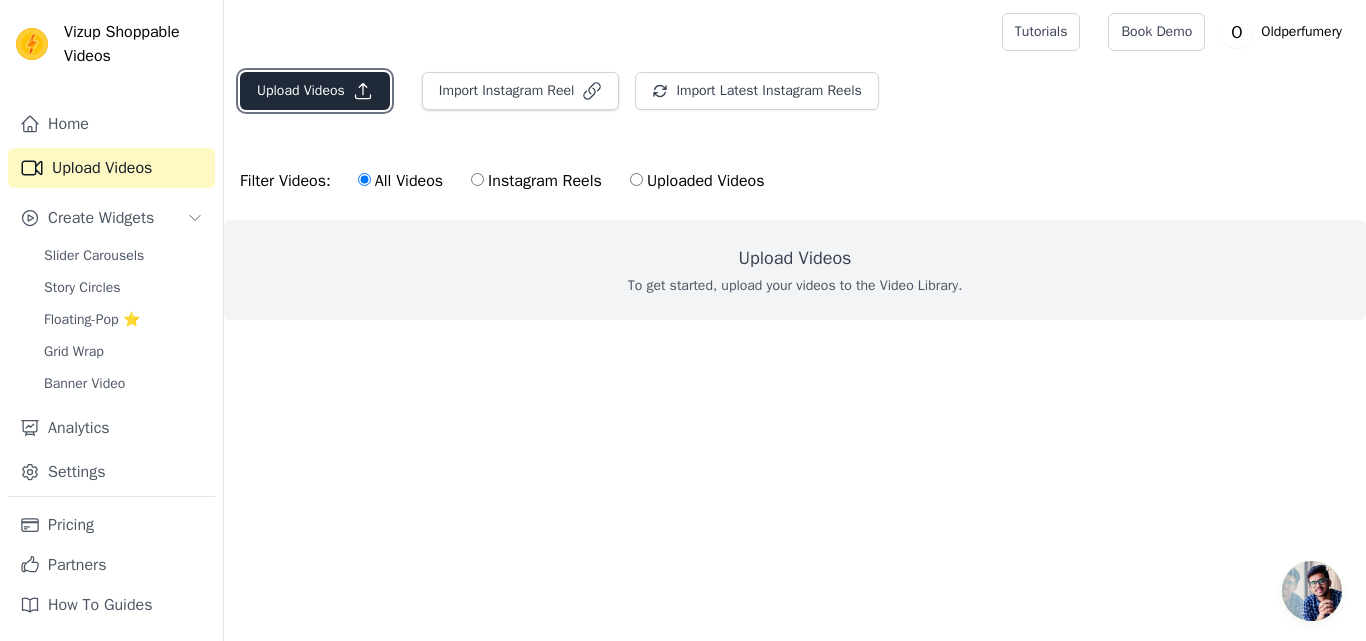 click on "Upload Videos" at bounding box center [315, 91] 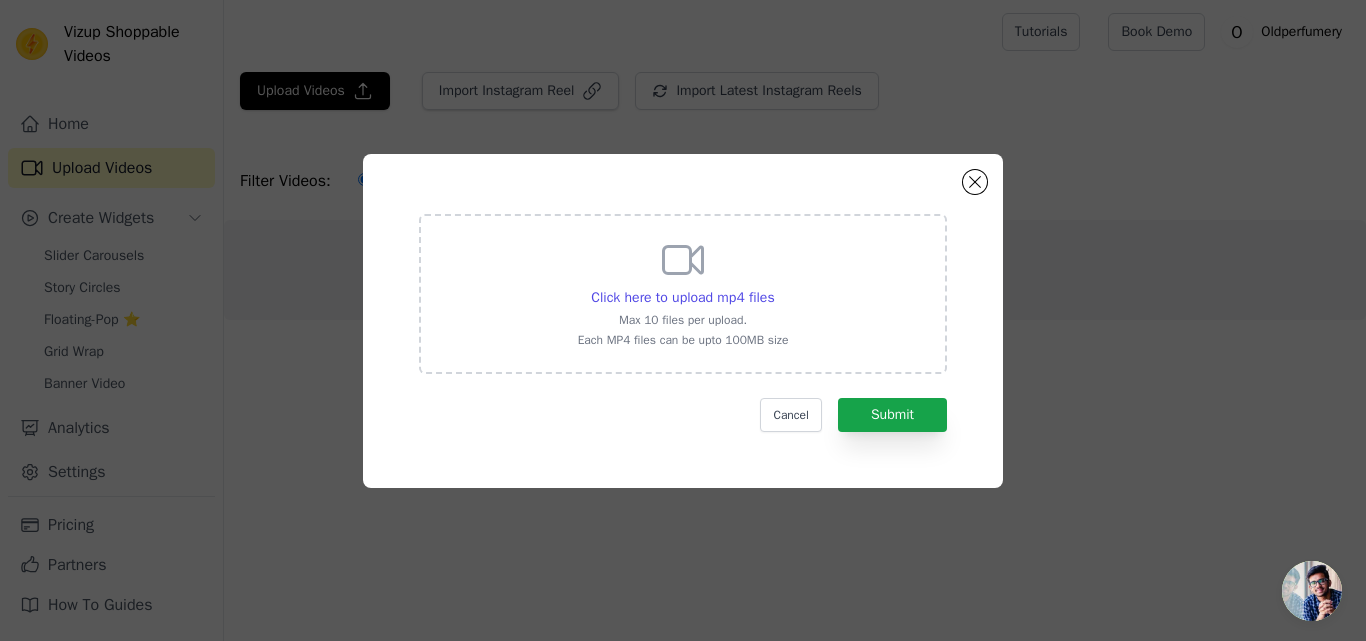 click 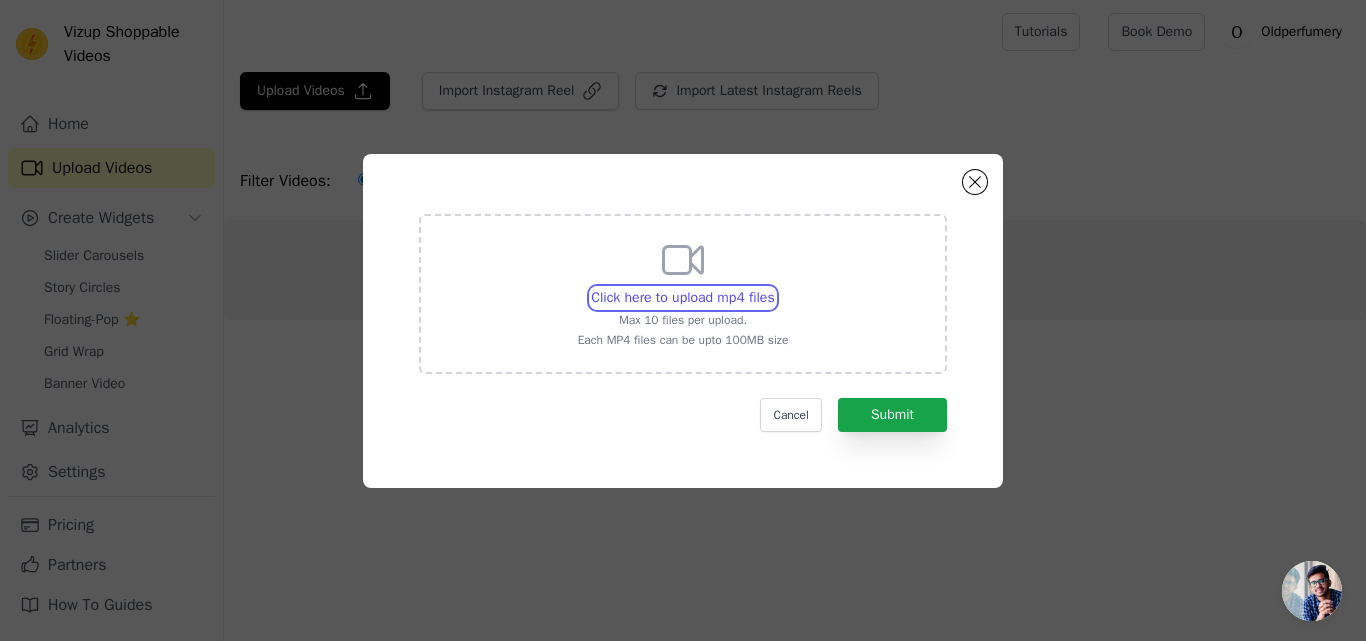 click on "Click here to upload mp4 files     Max 10 files per upload.   Each MP4 files can be upto 100MB size" at bounding box center [774, 287] 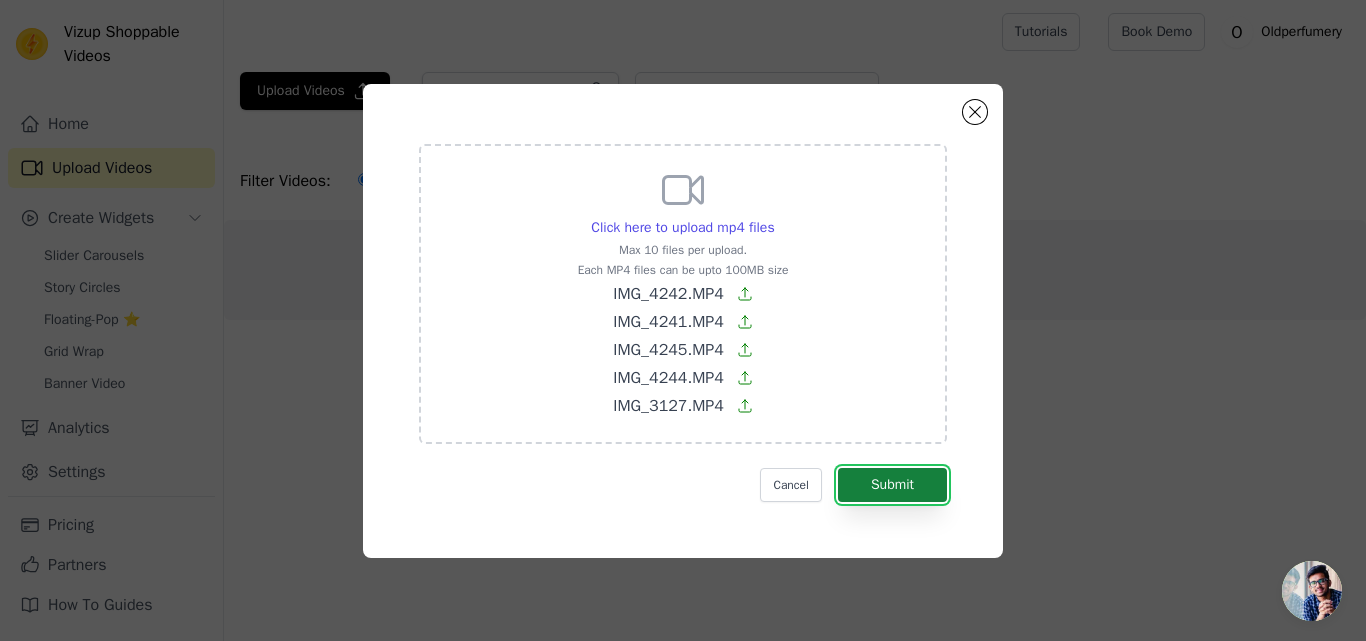 click on "Submit" at bounding box center (892, 485) 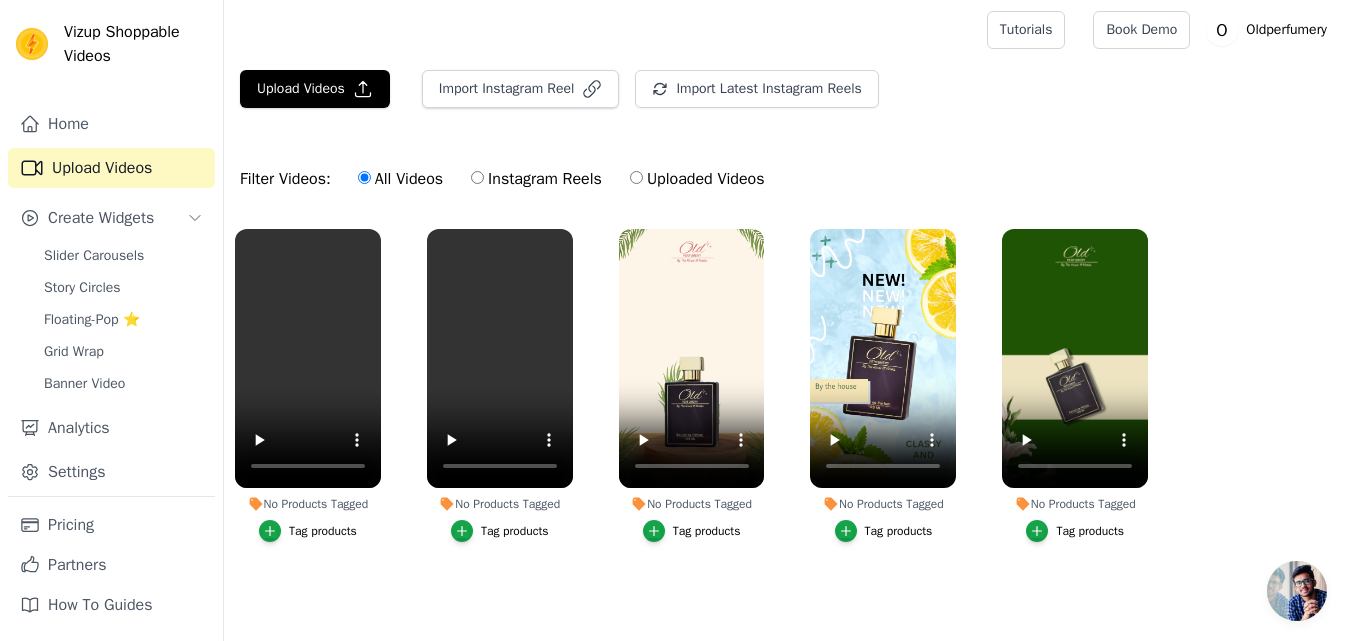 scroll, scrollTop: 12, scrollLeft: 0, axis: vertical 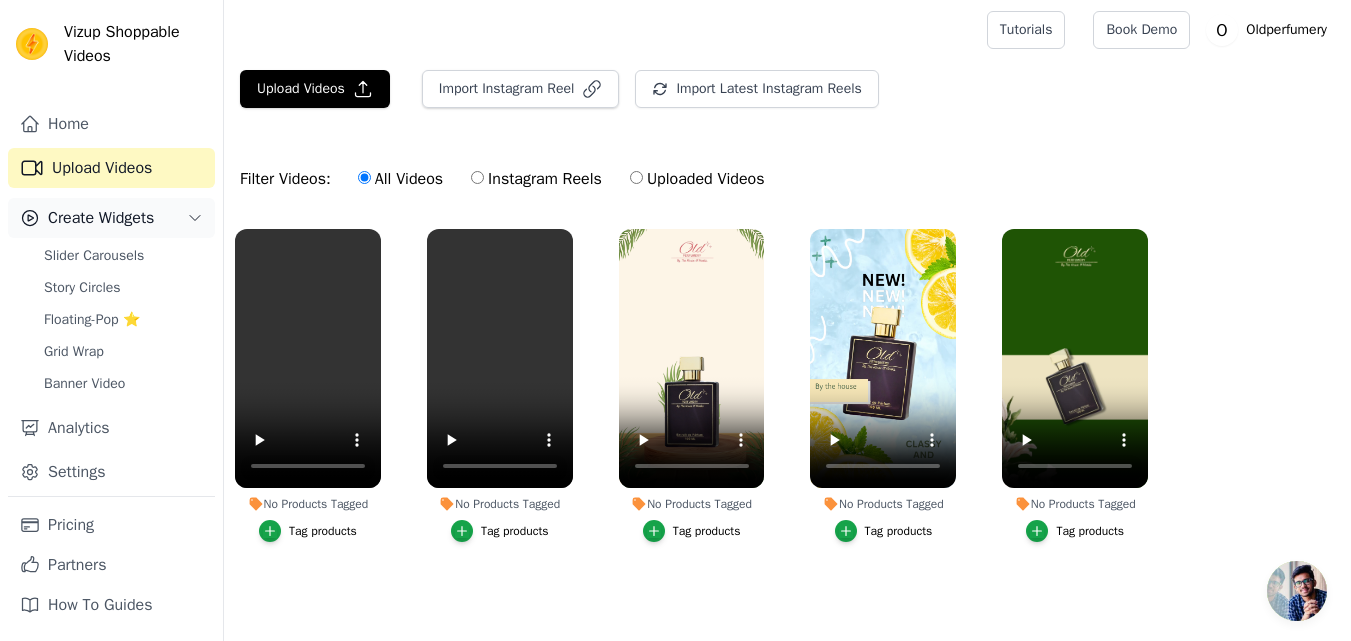 click on "Create Widgets" at bounding box center [101, 218] 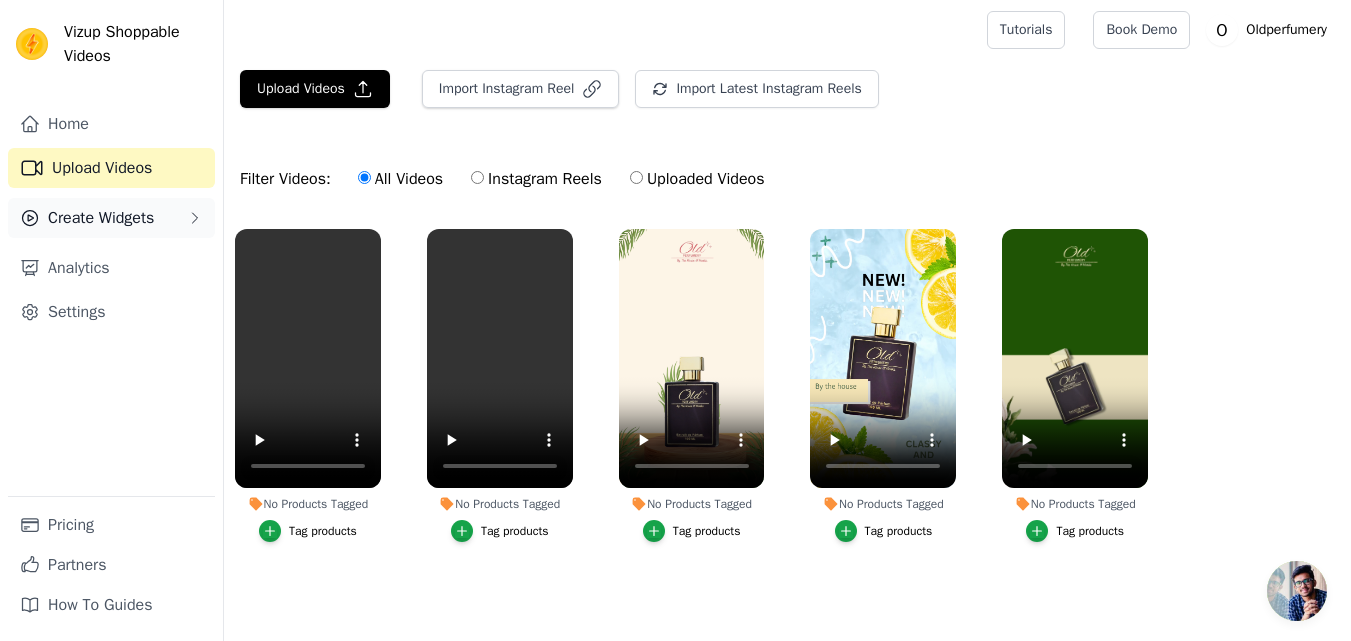 click on "Create Widgets" at bounding box center [101, 218] 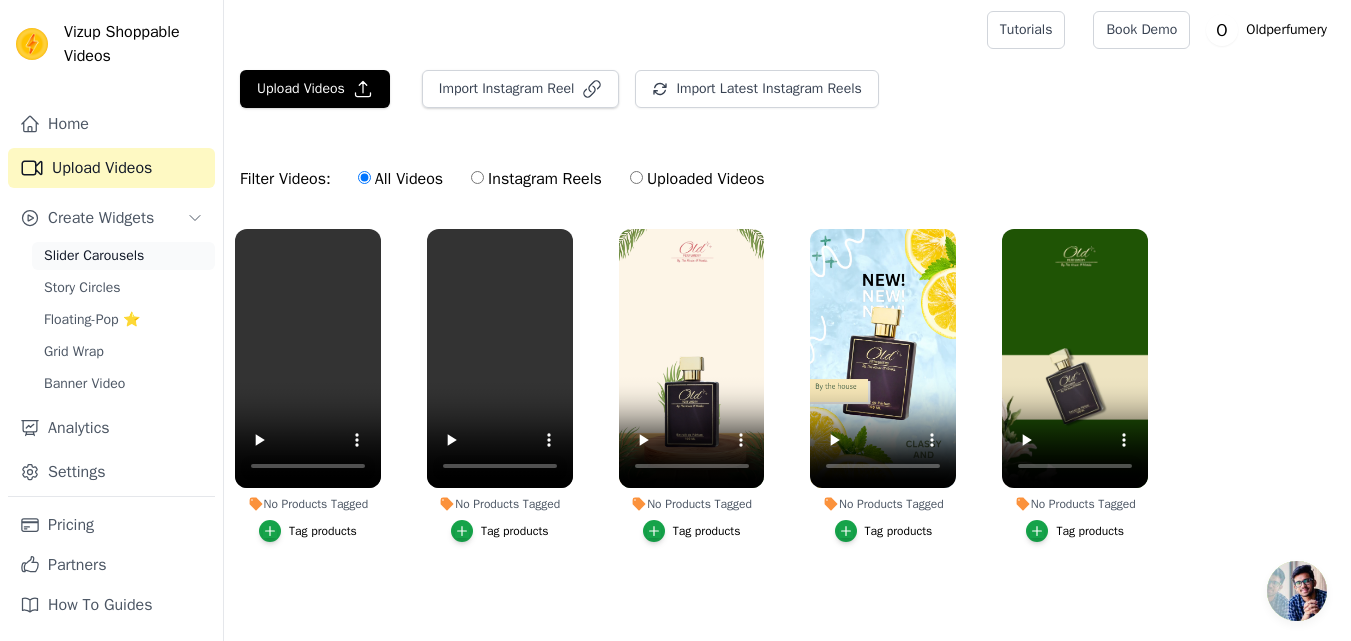 click on "Slider Carousels" at bounding box center (94, 256) 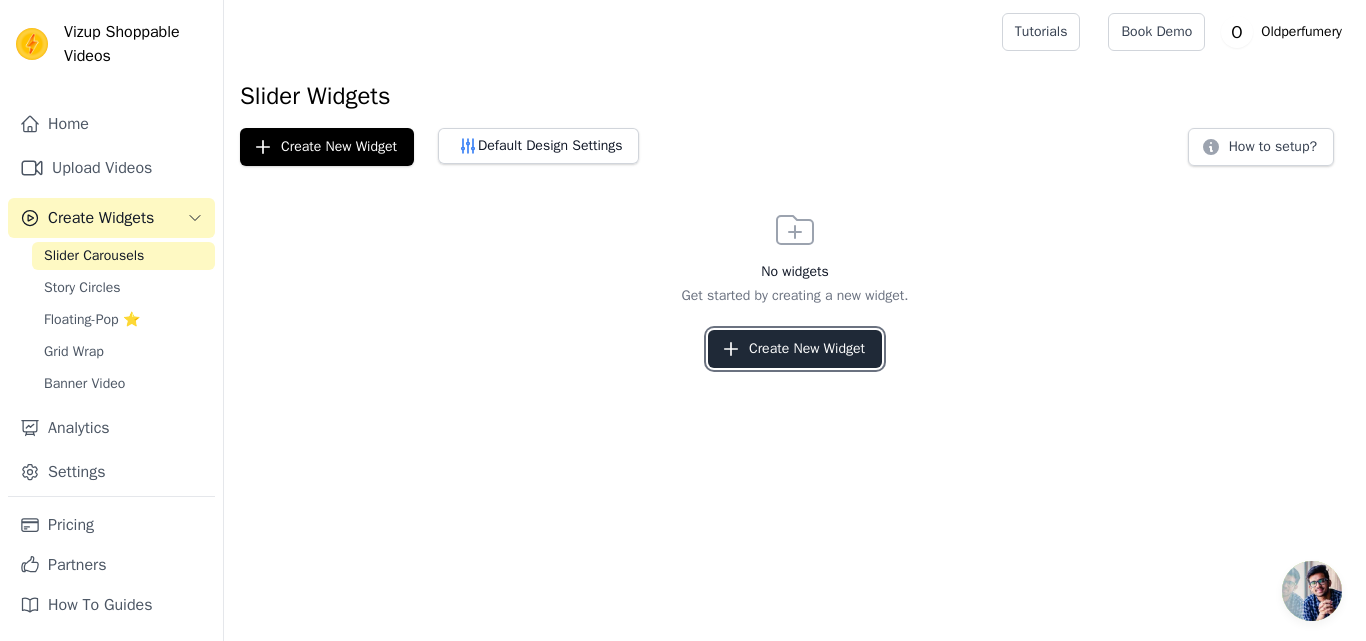 click on "Create New Widget" at bounding box center (795, 349) 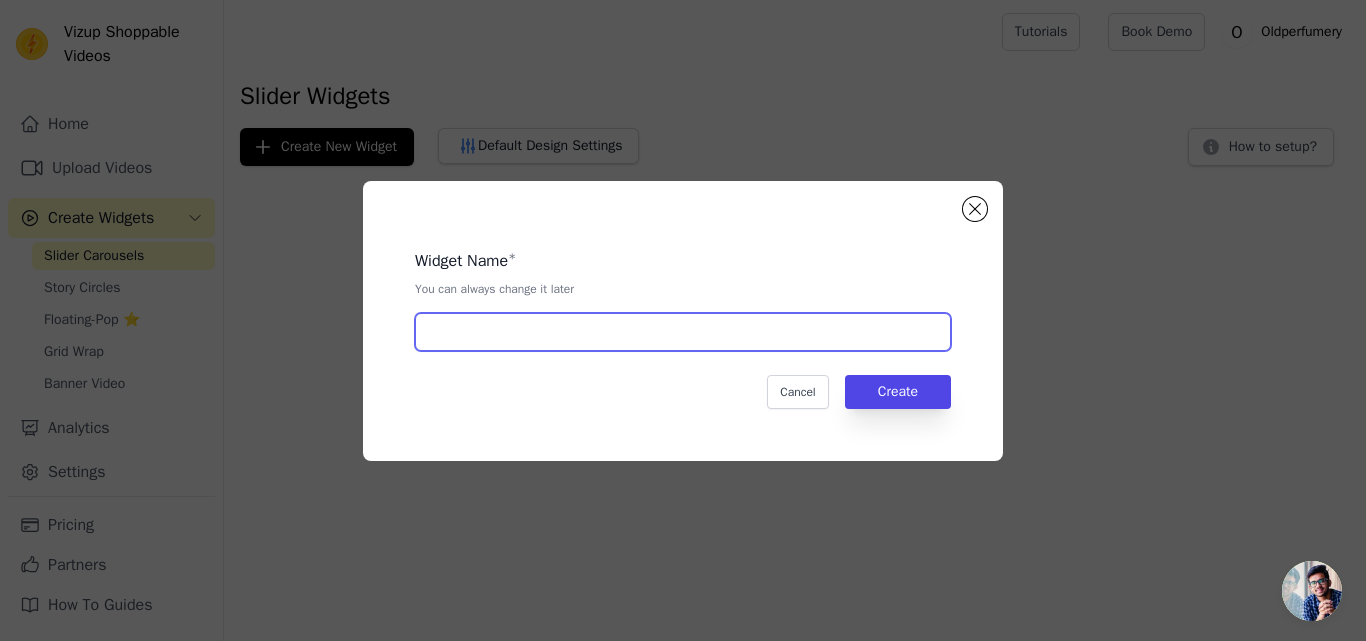 click at bounding box center (683, 332) 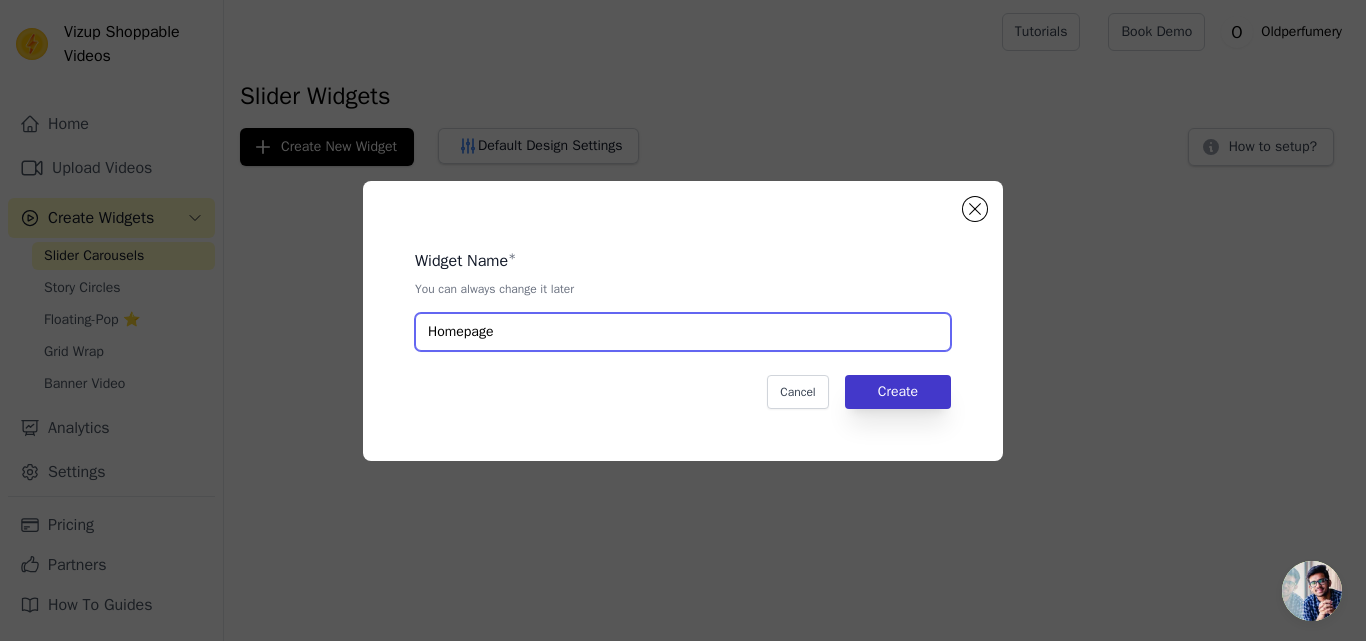 type on "Homepage" 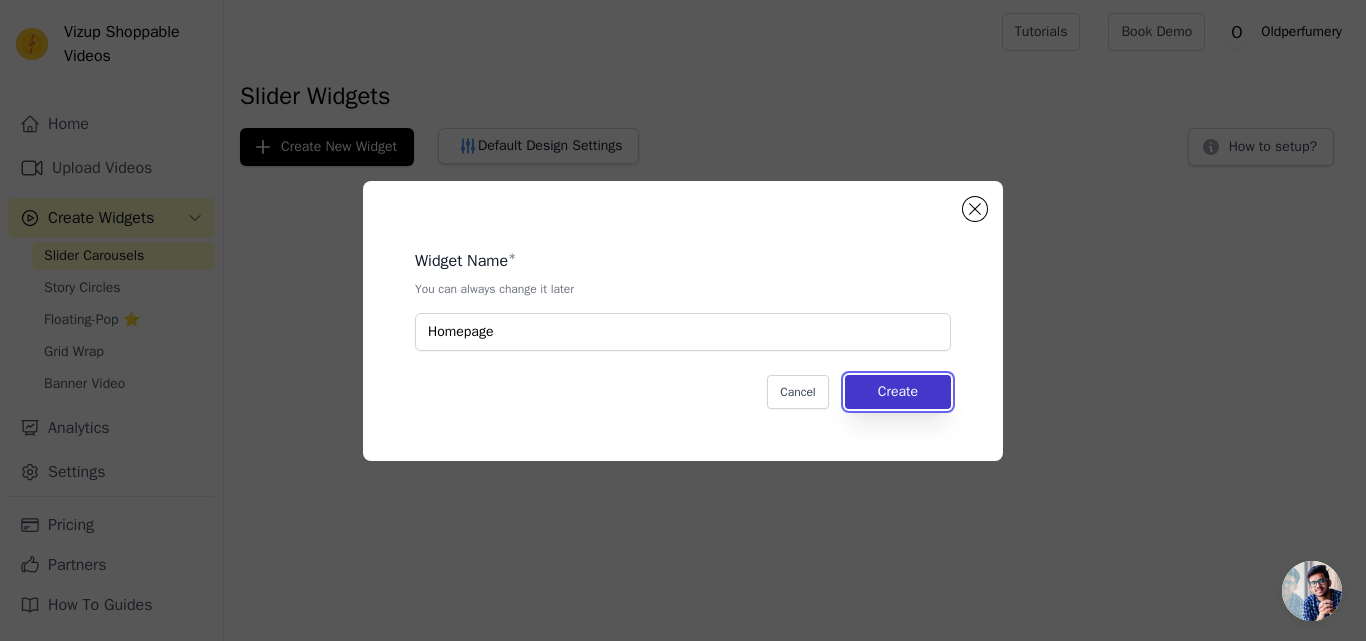 click on "Create" at bounding box center (898, 392) 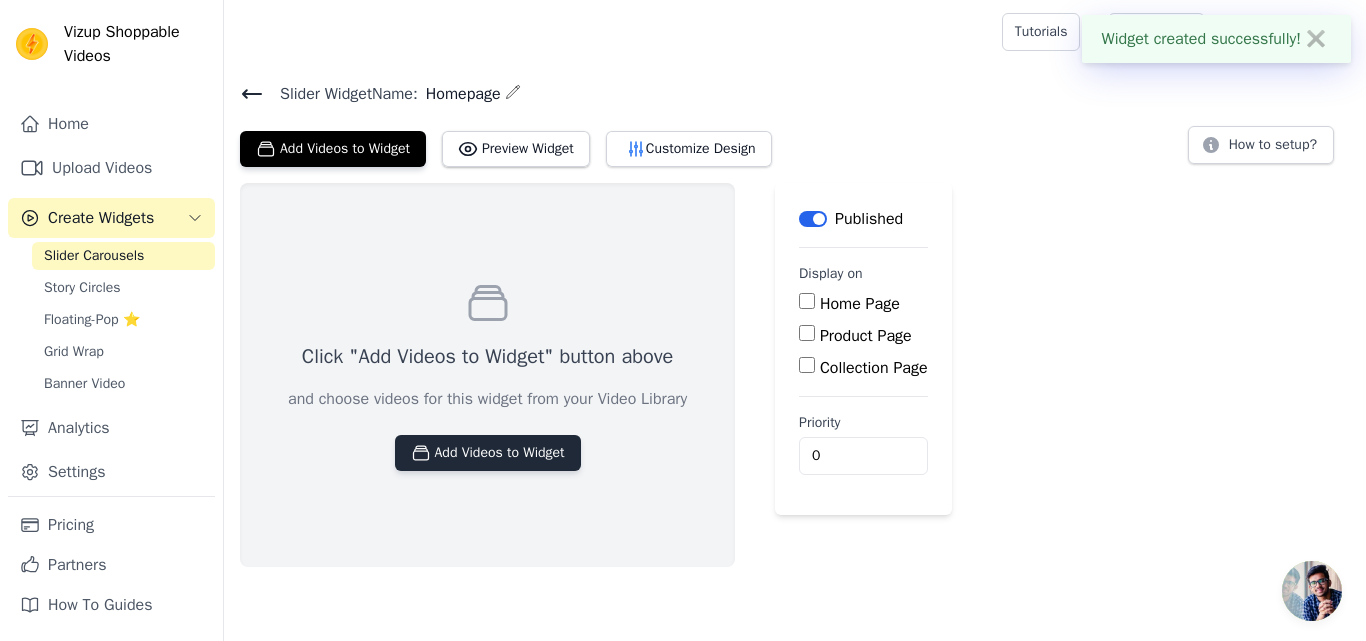 click on "Add Videos to Widget" at bounding box center (488, 453) 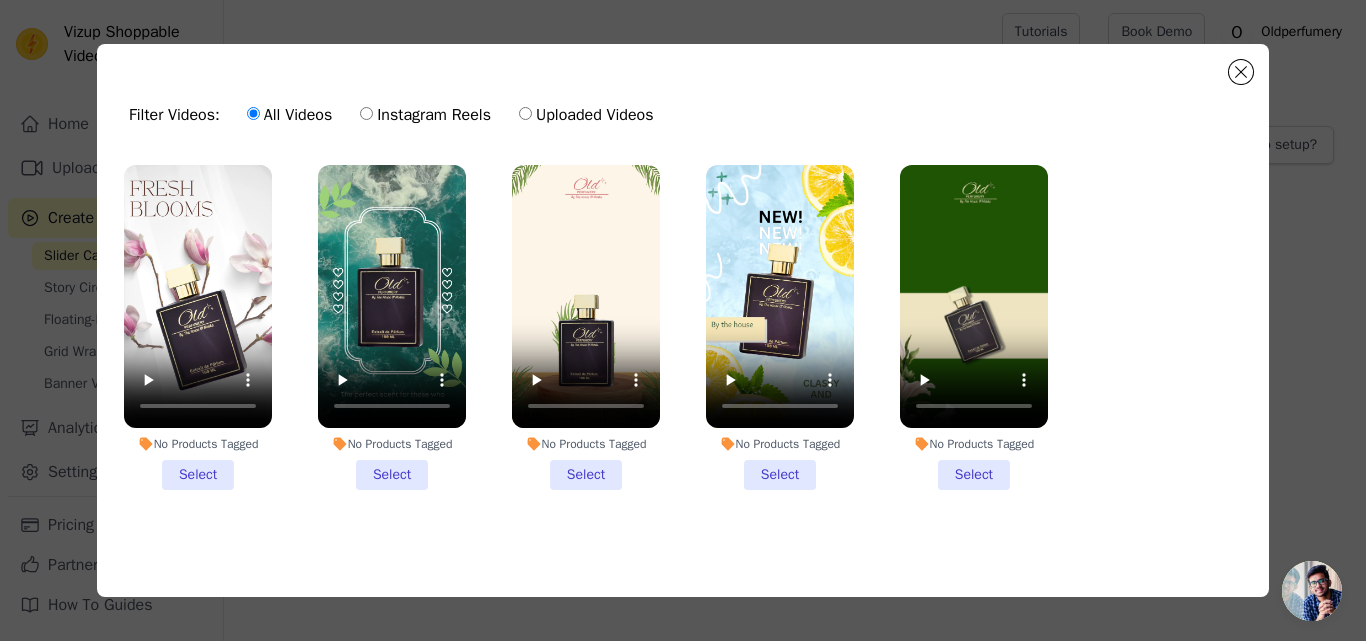 click on "No Products Tagged     Select" at bounding box center [198, 327] 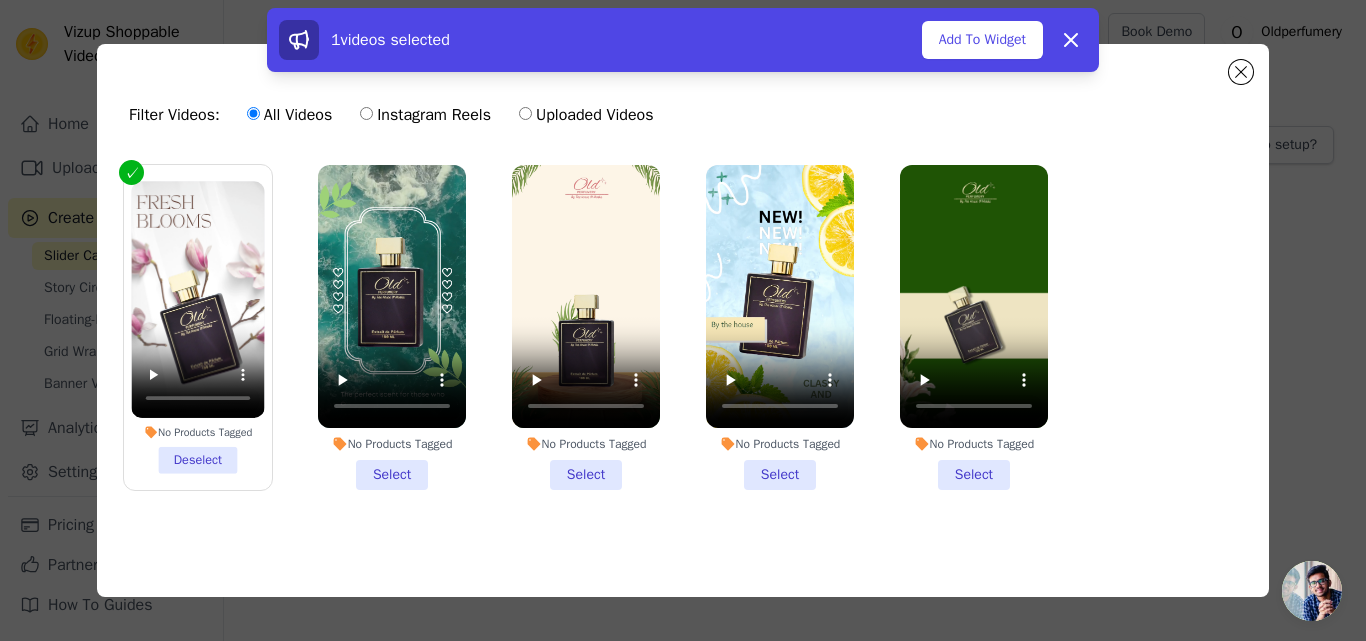click on "No Products Tagged     Select" at bounding box center (392, 327) 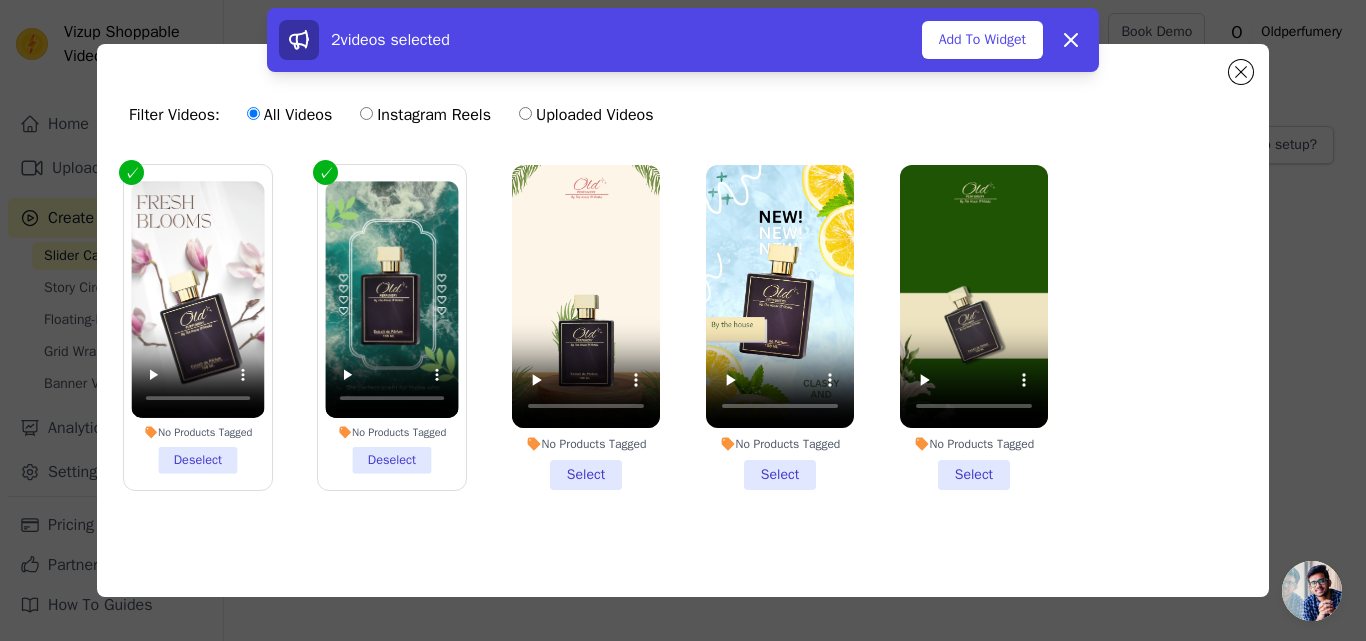 click on "No Products Tagged     Select" at bounding box center (586, 327) 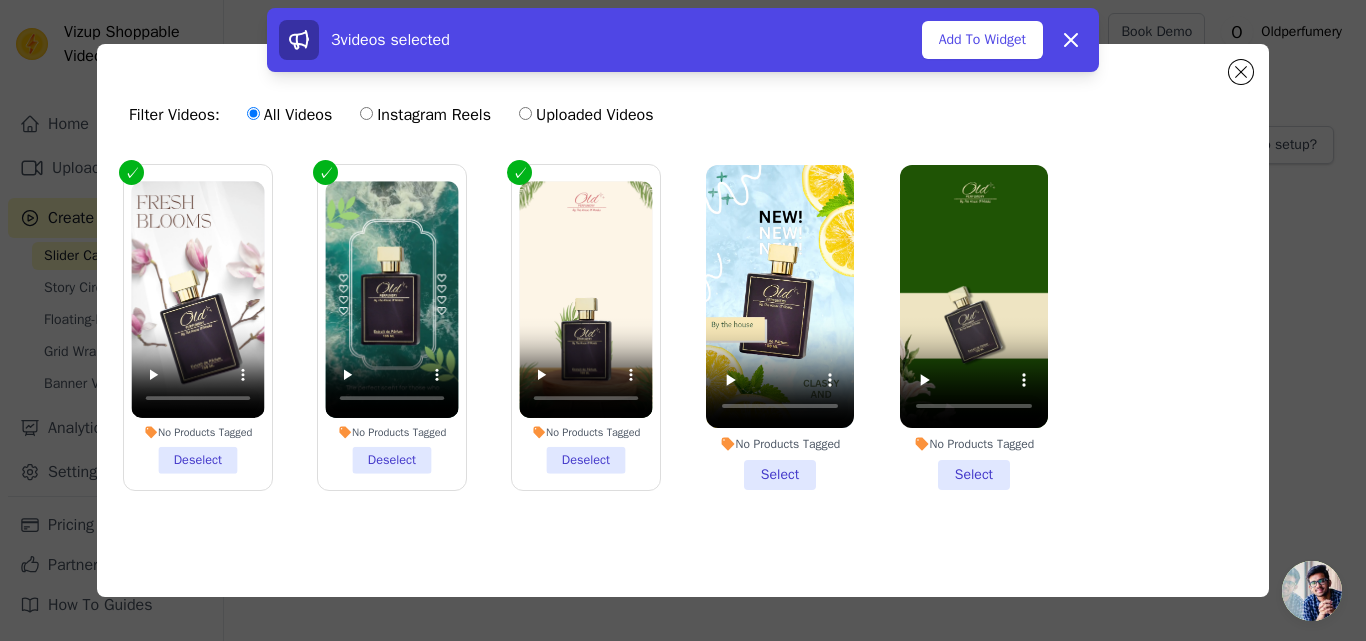 click on "No Products Tagged     Select" at bounding box center [780, 327] 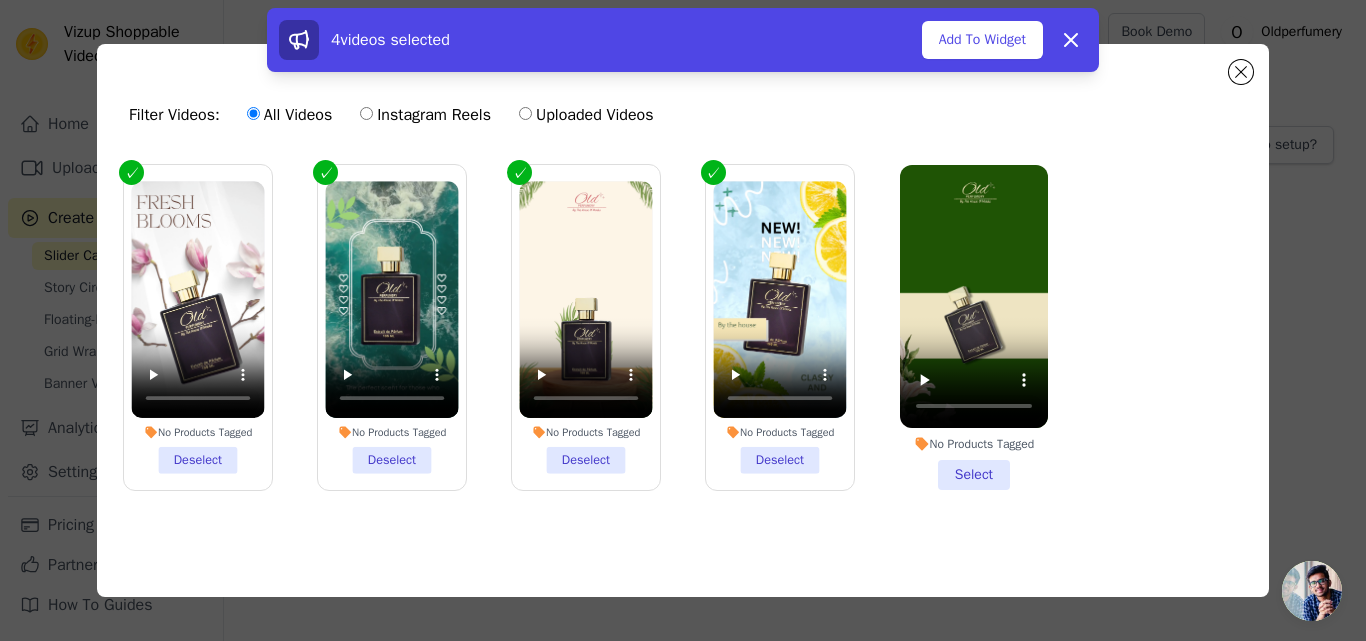 click on "No Products Tagged     Select" at bounding box center (974, 327) 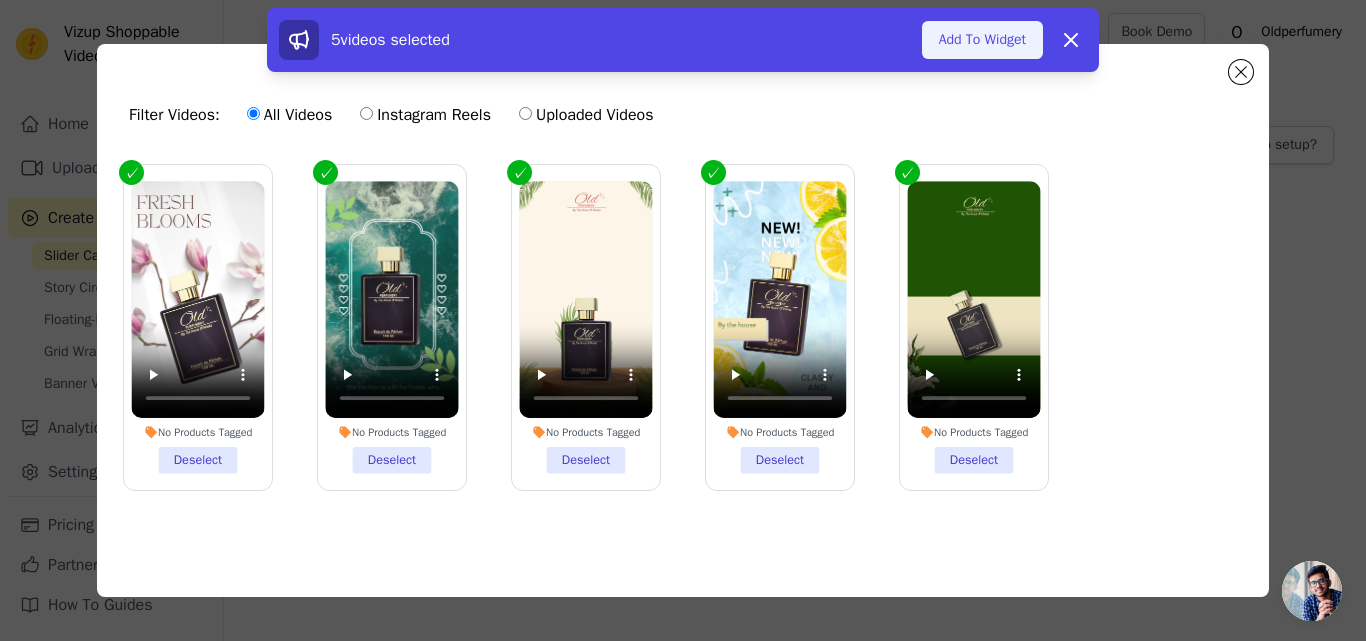 click on "Add To Widget" at bounding box center [982, 40] 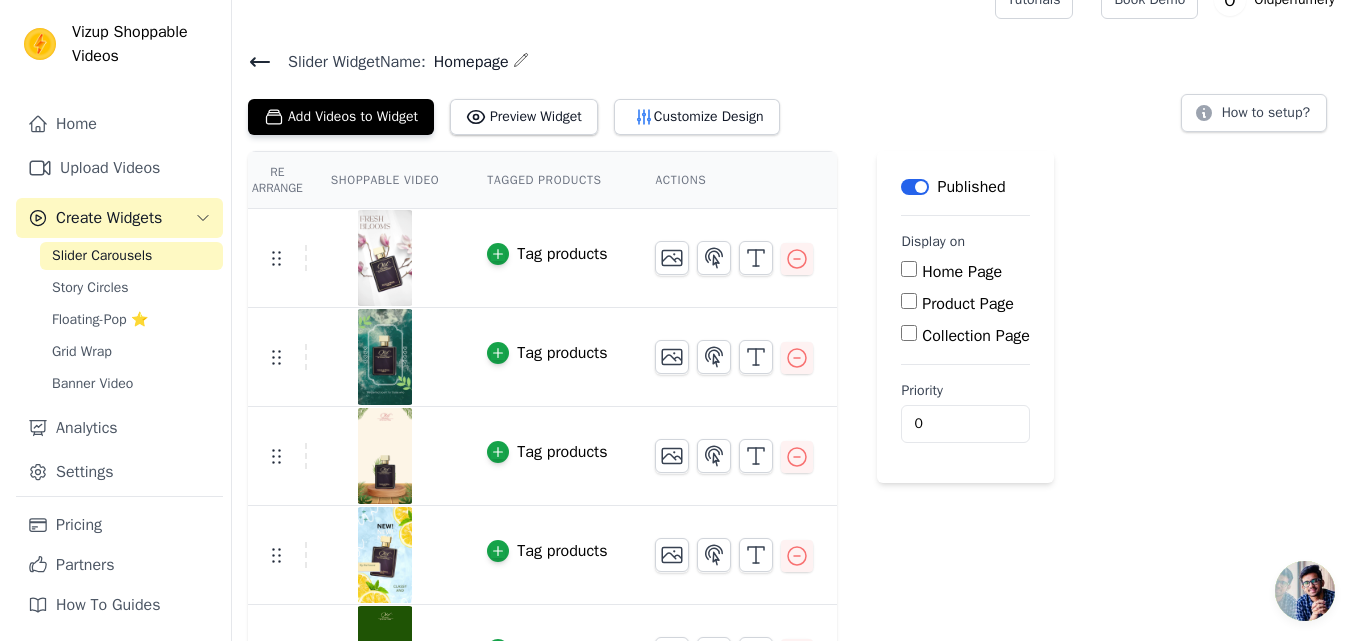 scroll, scrollTop: 0, scrollLeft: 0, axis: both 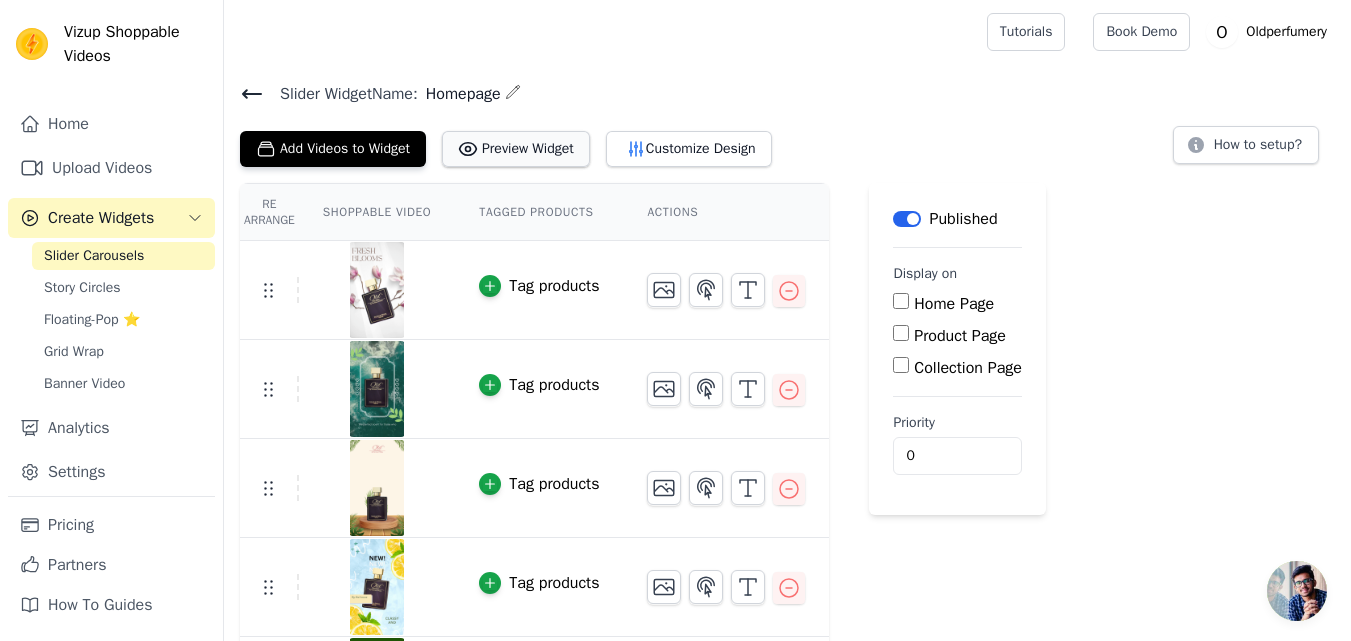 click on "Preview Widget" at bounding box center (516, 149) 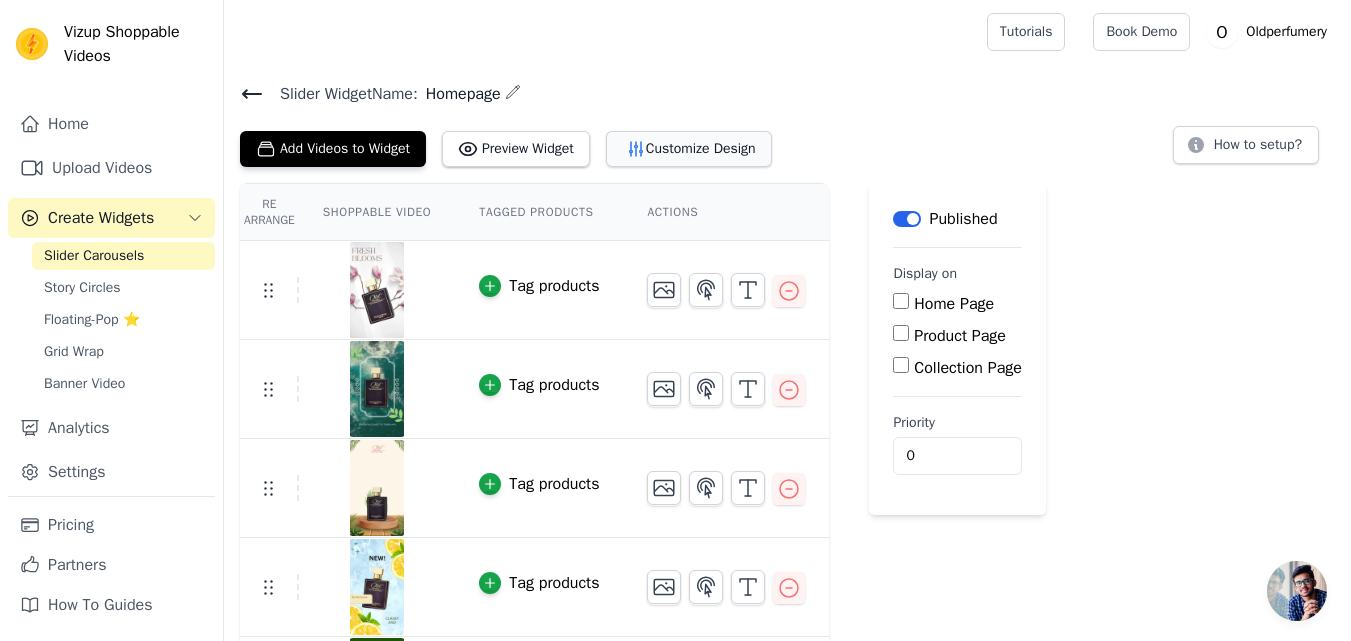 click on "Customize Design" at bounding box center (689, 149) 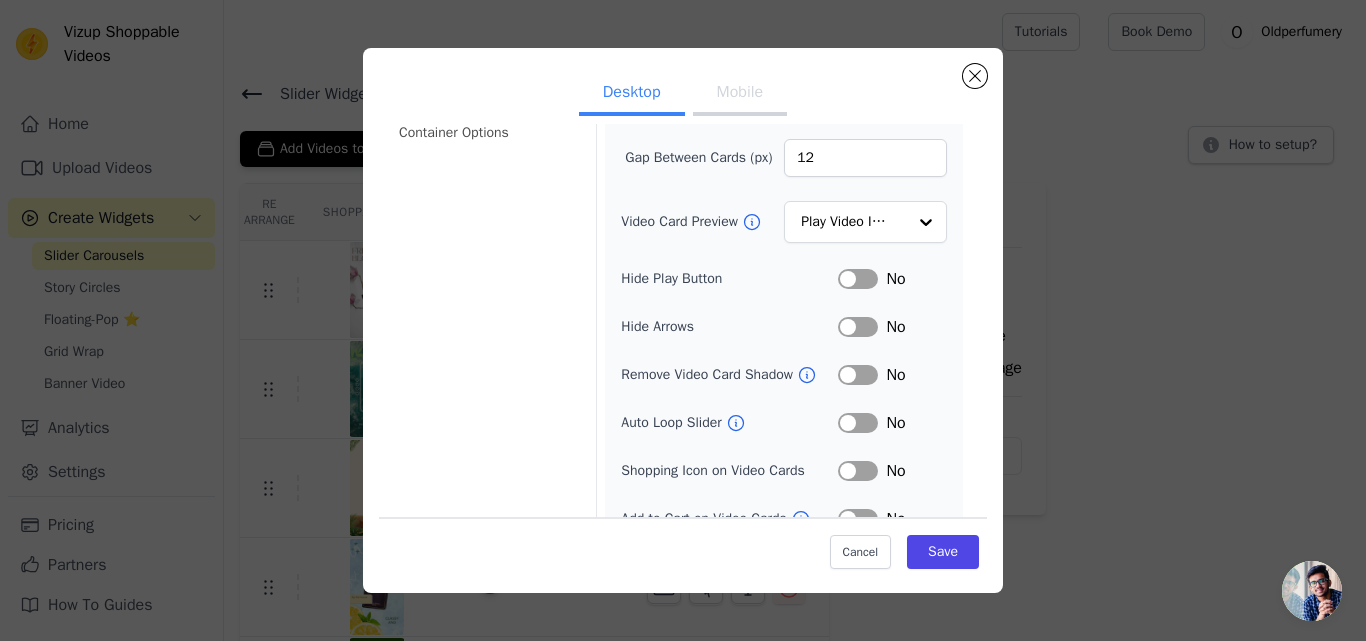 scroll, scrollTop: 230, scrollLeft: 0, axis: vertical 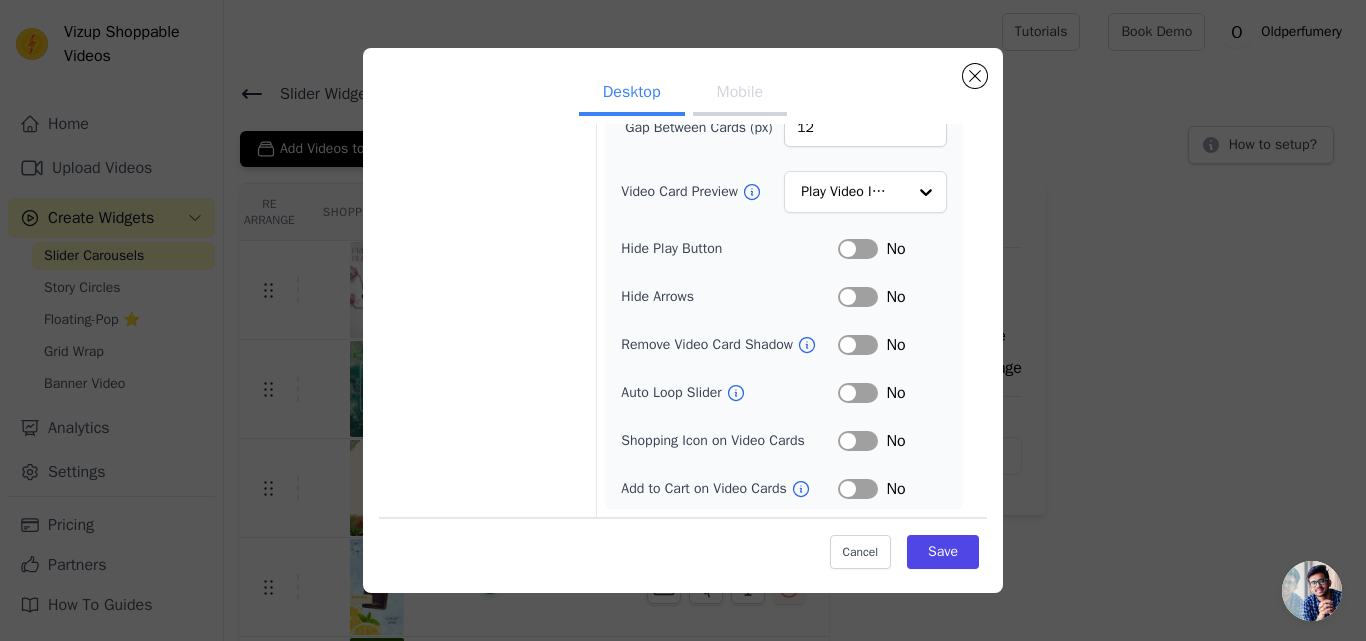 click on "Label" at bounding box center [858, 393] 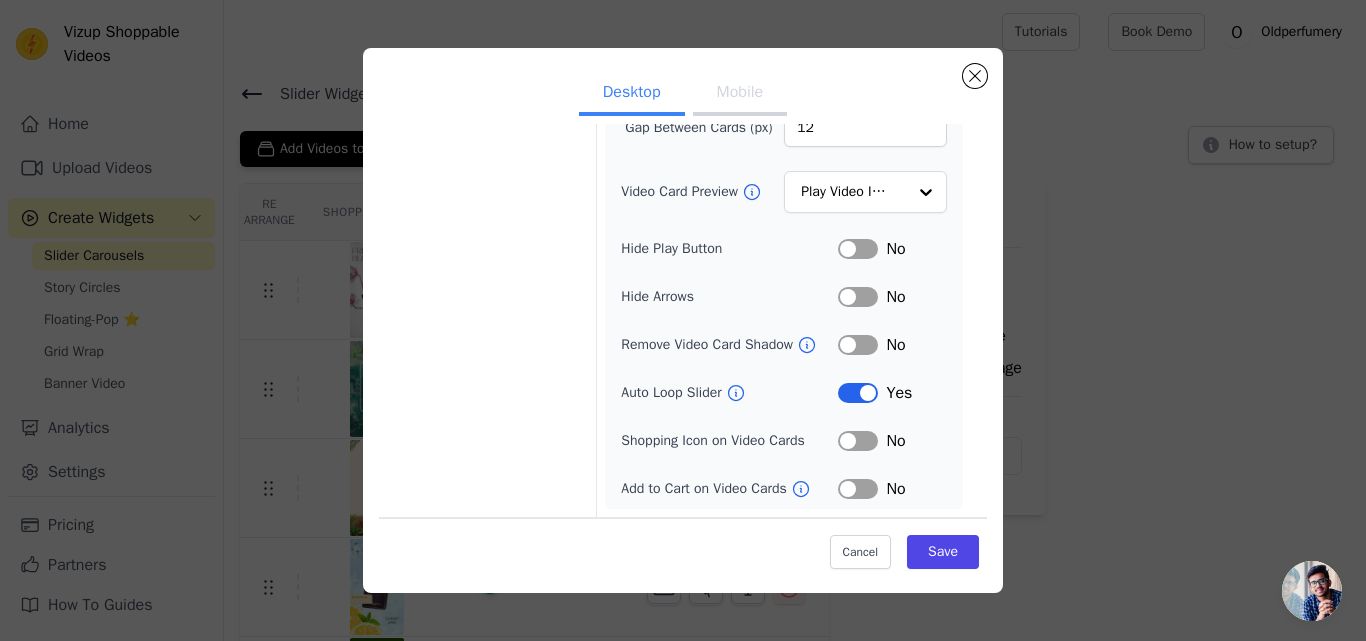 click on "Label" at bounding box center [858, 249] 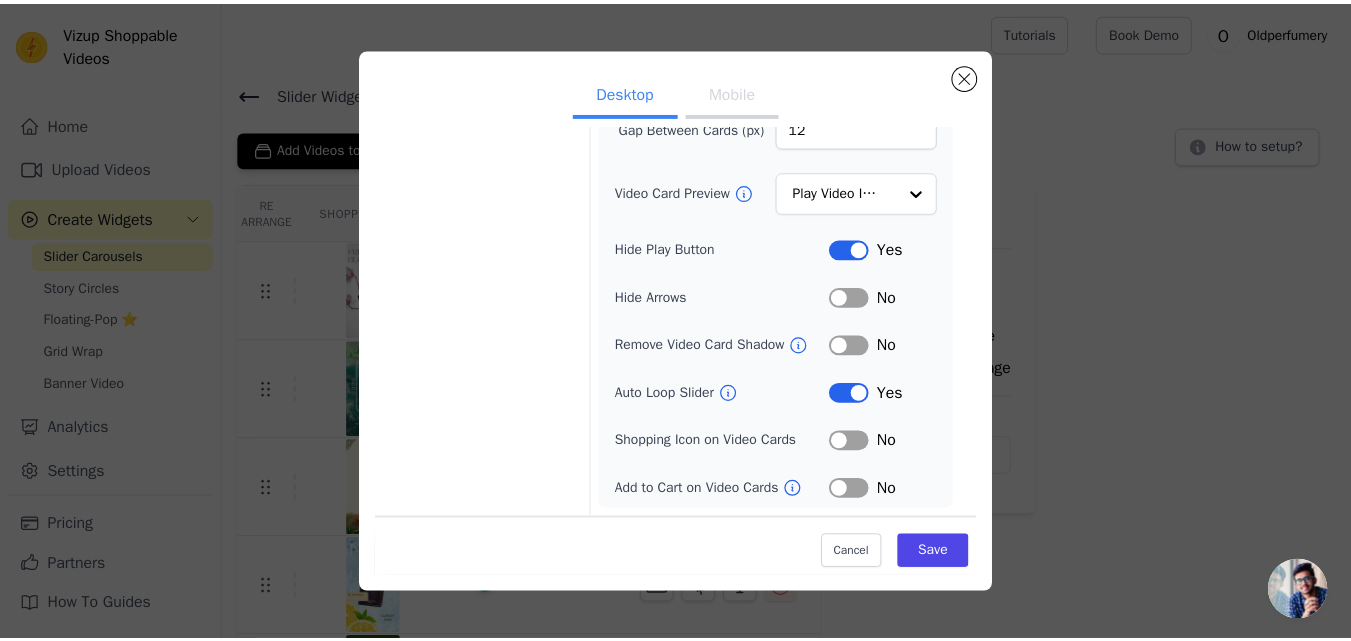 scroll, scrollTop: 130, scrollLeft: 0, axis: vertical 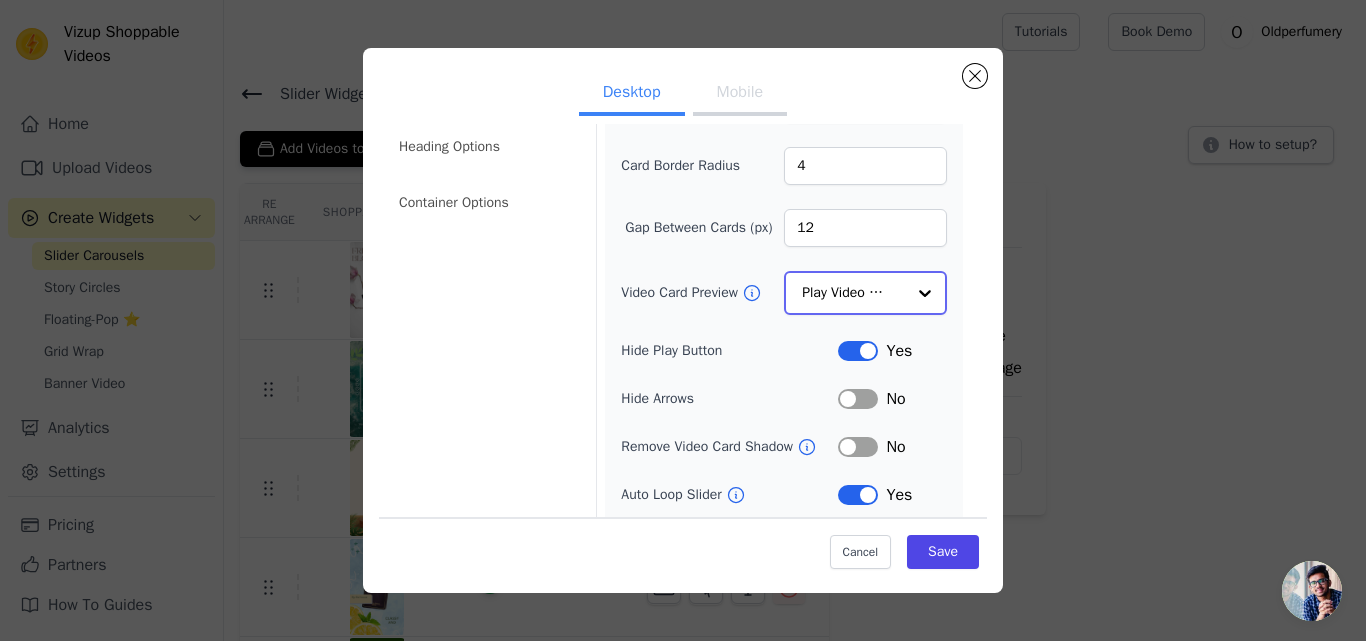 click at bounding box center (925, 293) 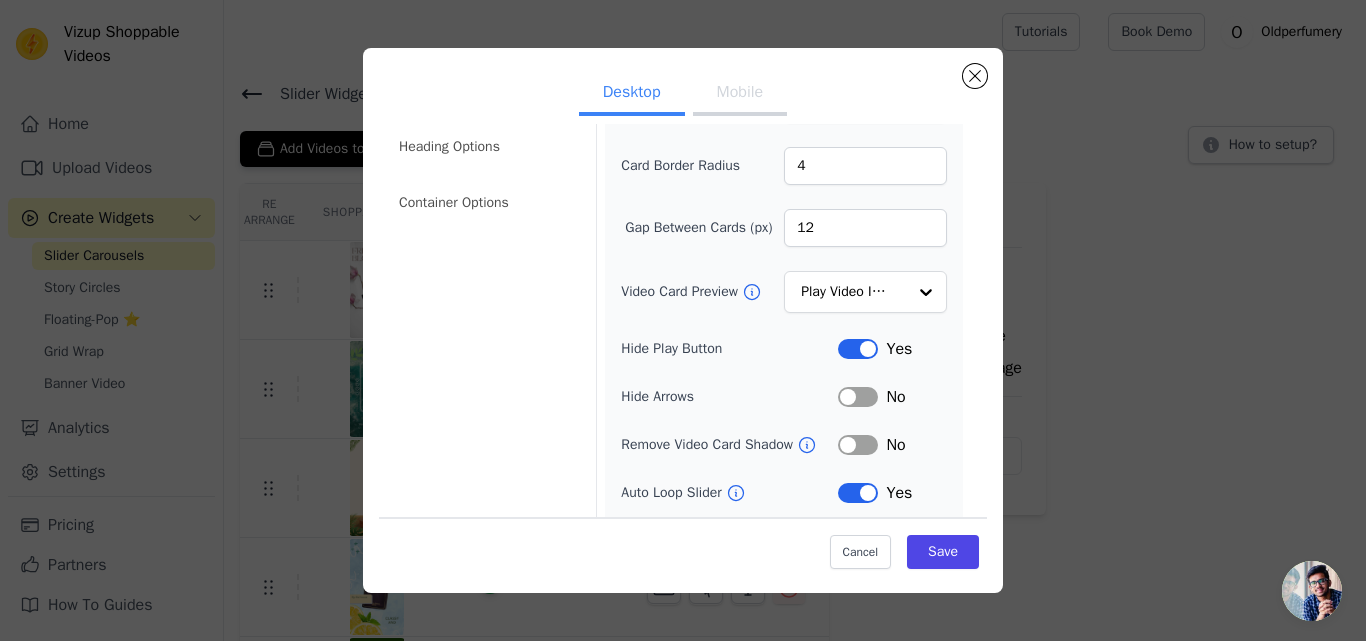 click on "Width (in px)   200   Height (in px)   355   Card Border Radius   4   Gap Between Cards (px)   12   Video Card Preview           Play Video In Loop               Hide Play Button   Label     Yes   Hide Arrows   Label     No   Remove Video Card Shadow     Label     No   Auto Loop Slider     Label     Yes   Shopping Icon on Video Cards   Label     No   Add to Cart on Video Cards     Label     No" at bounding box center (783, 308) 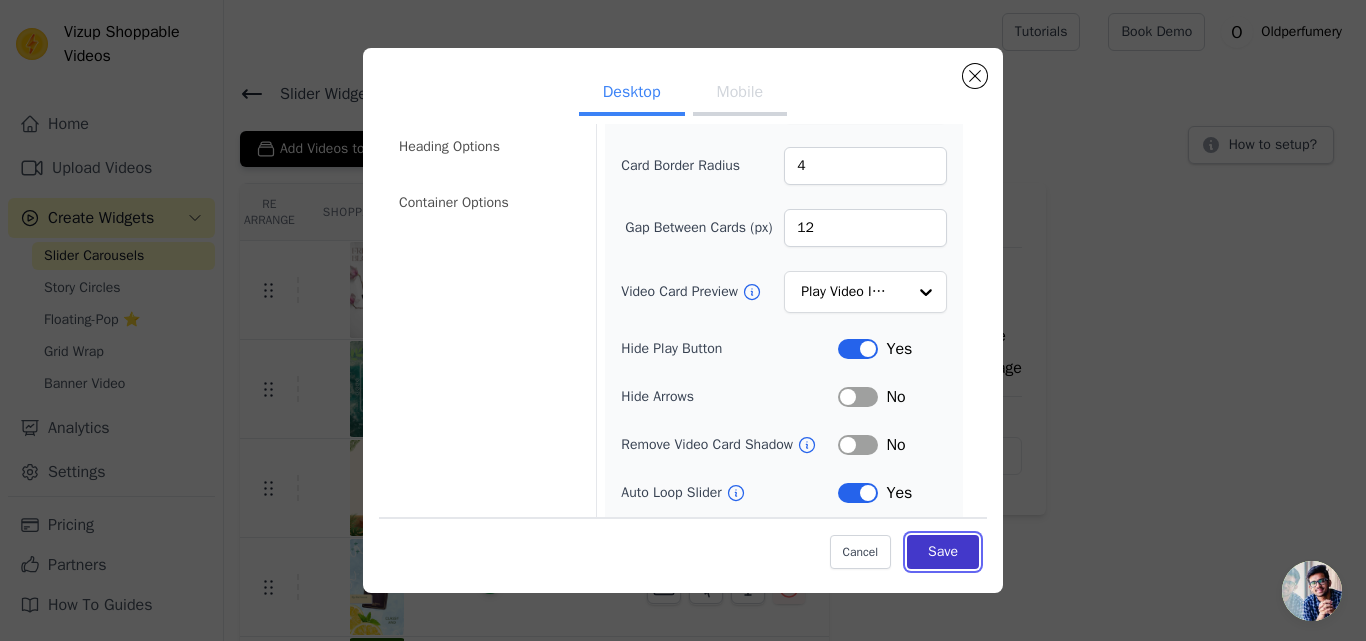 click on "Save" at bounding box center (943, 552) 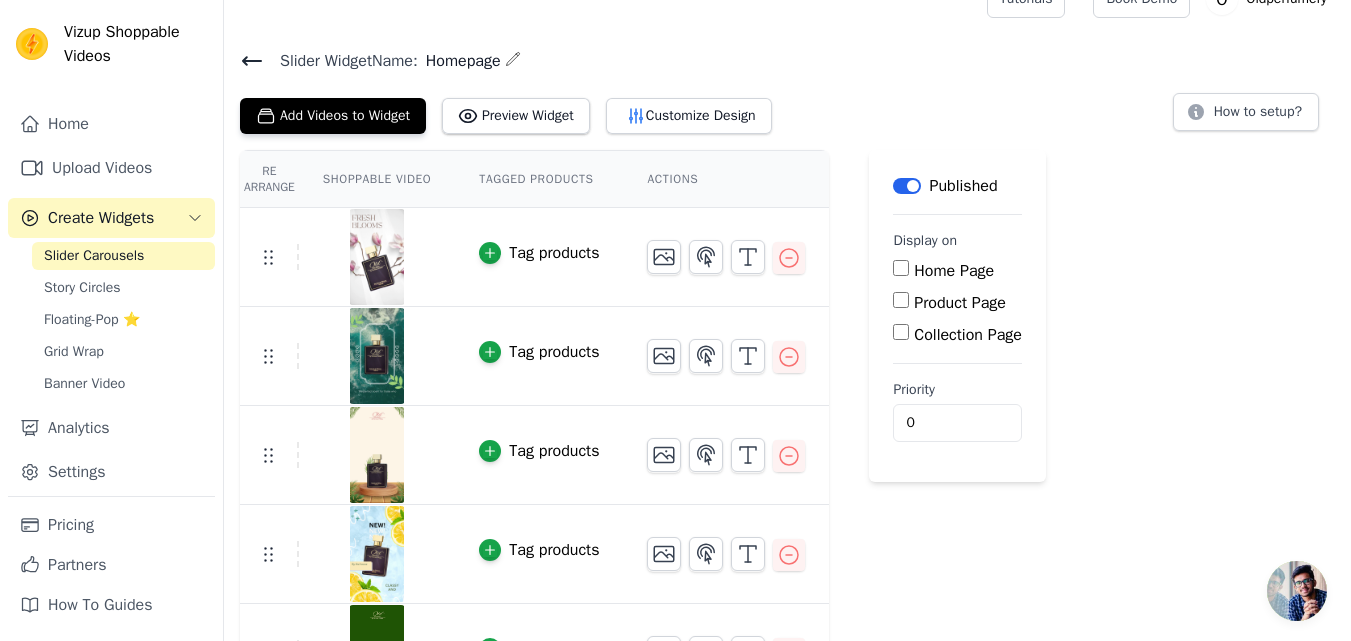 scroll, scrollTop: 0, scrollLeft: 0, axis: both 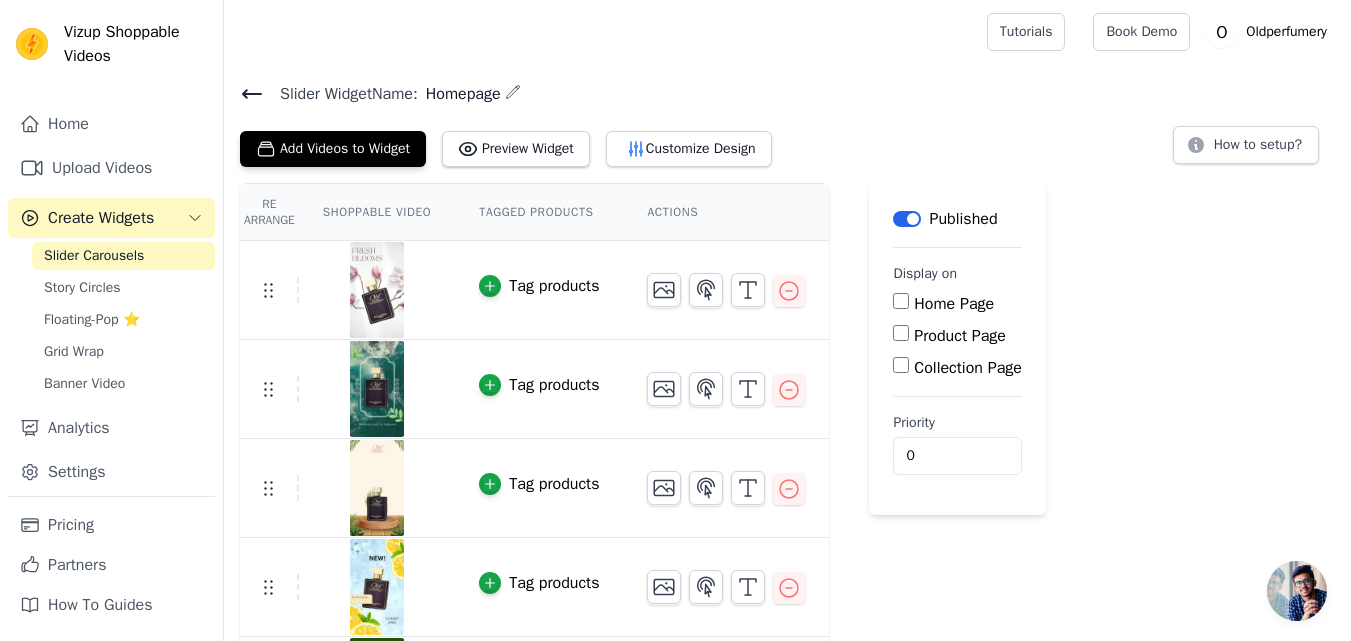 click on "Home Page" at bounding box center (901, 301) 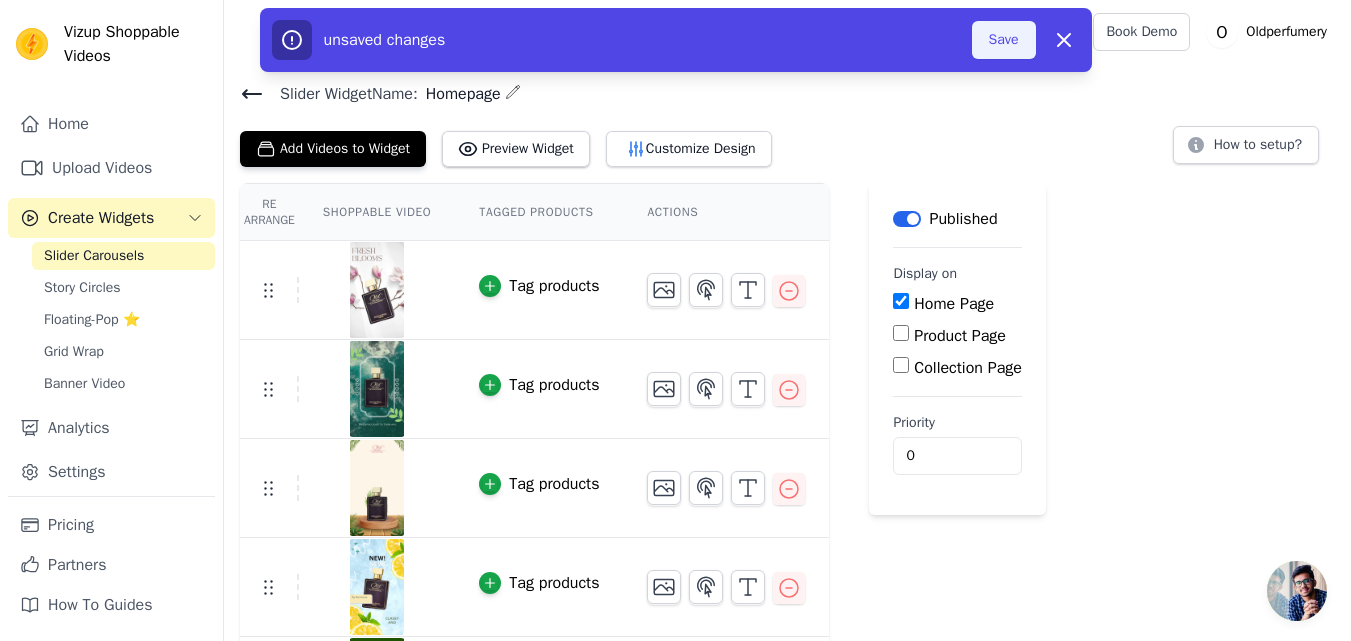 click on "Save" at bounding box center (1004, 40) 